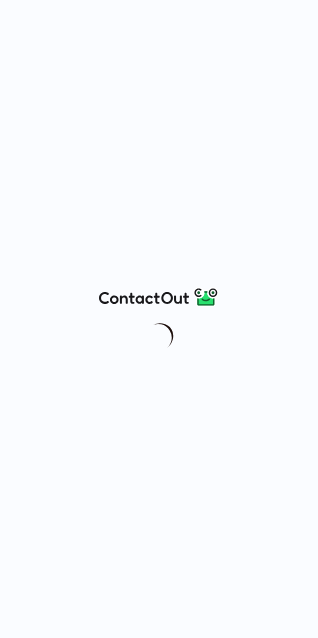 scroll, scrollTop: 0, scrollLeft: 0, axis: both 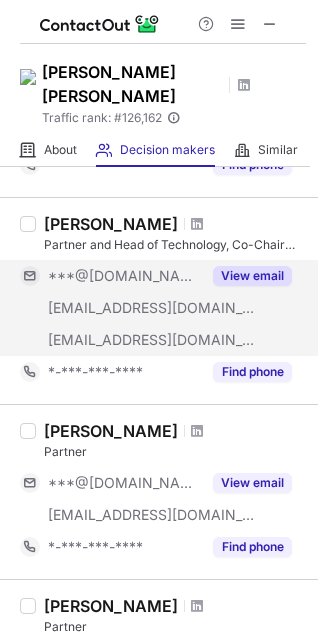click on "View email" at bounding box center [252, 276] 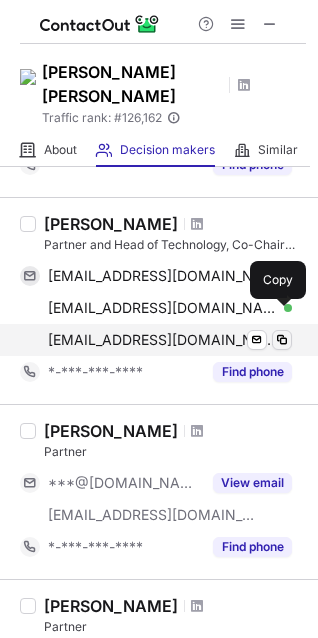 click at bounding box center (282, 340) 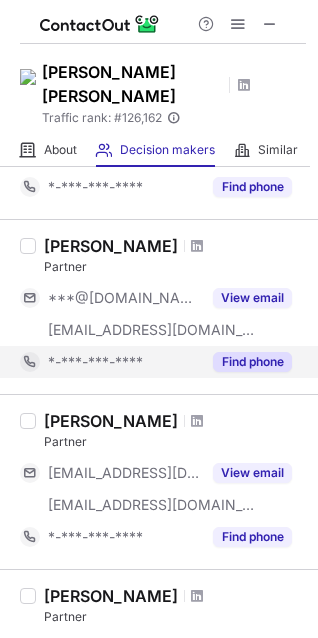 scroll, scrollTop: 400, scrollLeft: 0, axis: vertical 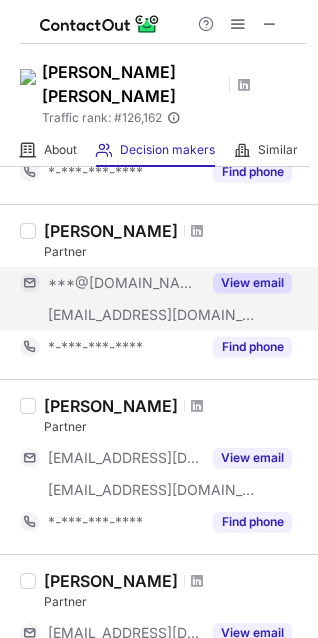click on "View email" at bounding box center [252, 283] 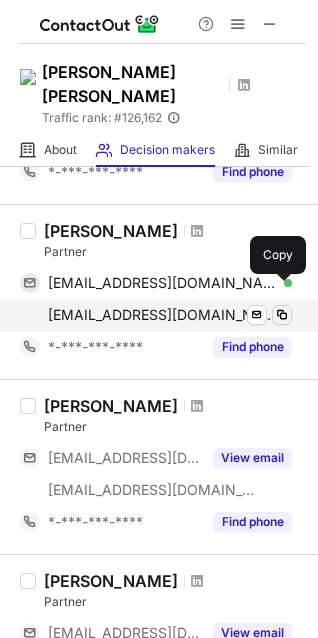 click at bounding box center (282, 315) 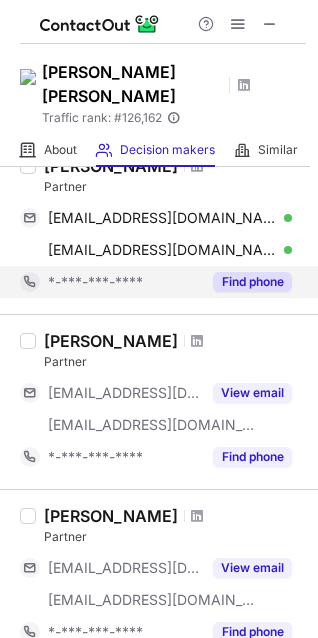 scroll, scrollTop: 500, scrollLeft: 0, axis: vertical 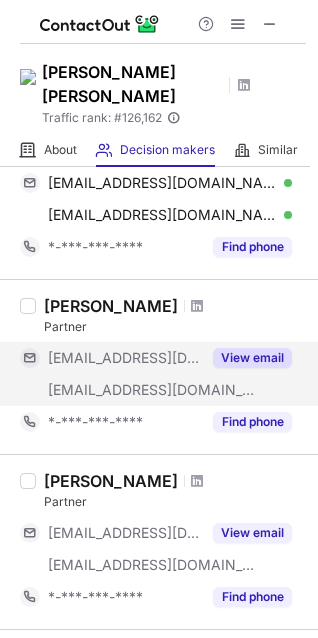click on "View email" at bounding box center (252, 358) 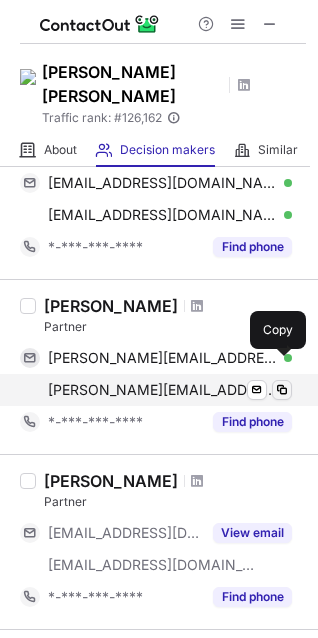 click at bounding box center (282, 390) 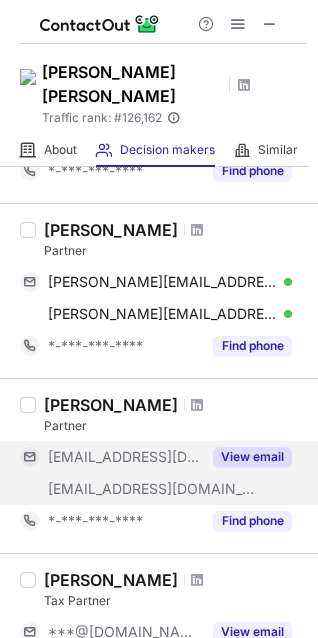 scroll, scrollTop: 700, scrollLeft: 0, axis: vertical 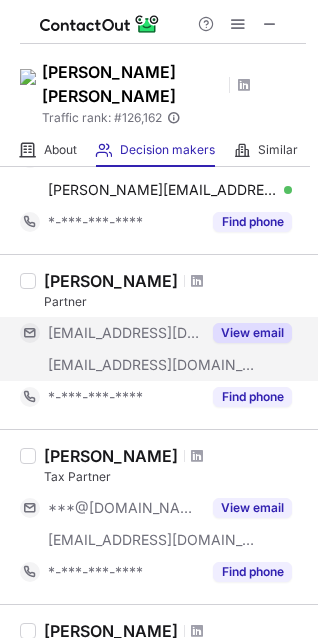 click on "View email" at bounding box center (252, 333) 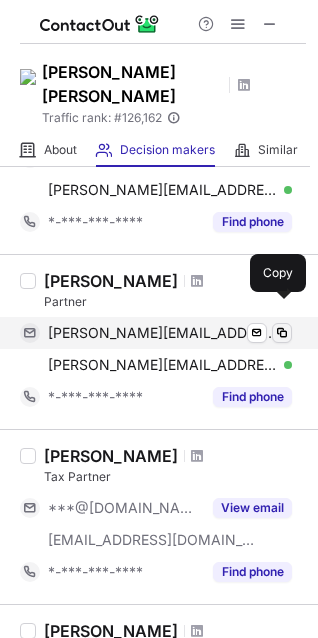 click at bounding box center (282, 333) 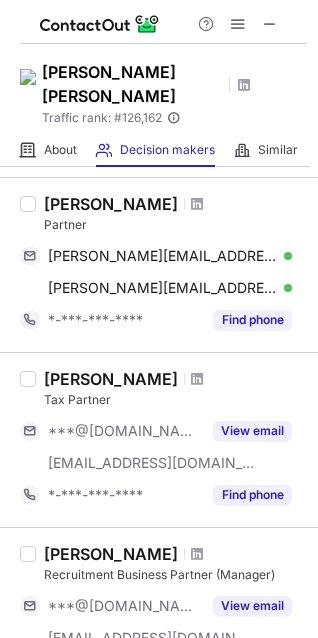 scroll, scrollTop: 900, scrollLeft: 0, axis: vertical 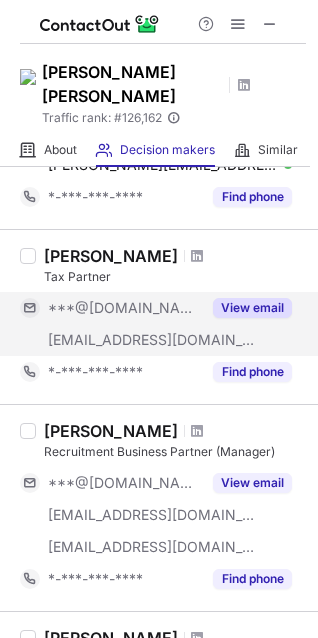 click on "View email" at bounding box center (252, 308) 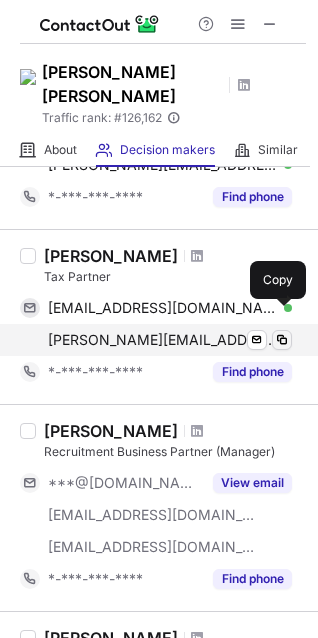 click at bounding box center (282, 340) 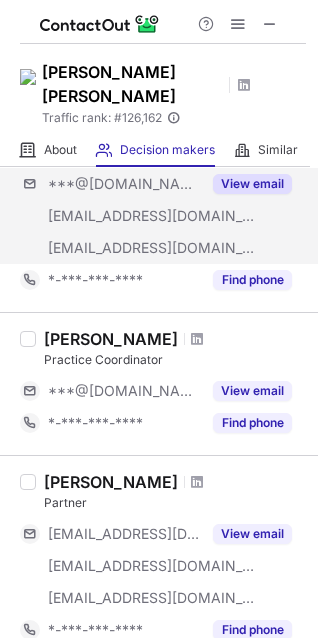 scroll, scrollTop: 1200, scrollLeft: 0, axis: vertical 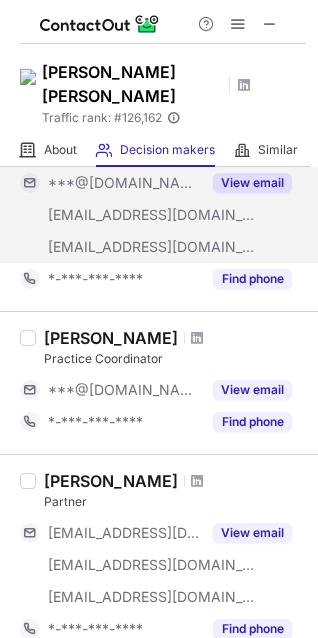 click on "View email" at bounding box center (252, 183) 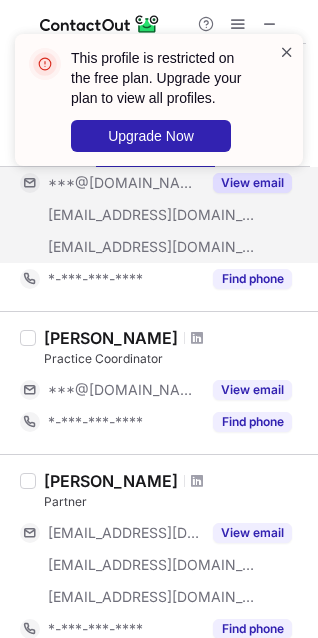 click at bounding box center [287, 52] 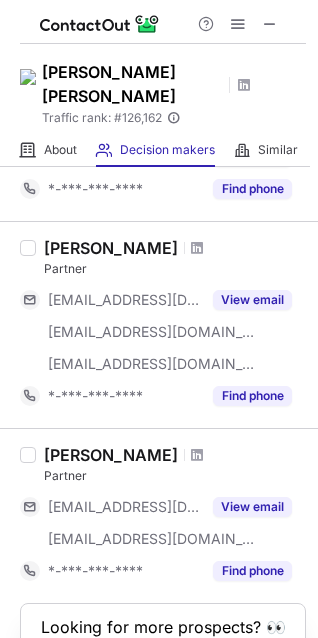 scroll, scrollTop: 1400, scrollLeft: 0, axis: vertical 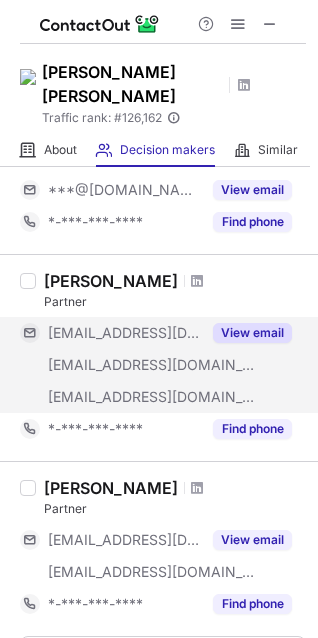 click on "View email" at bounding box center (252, 333) 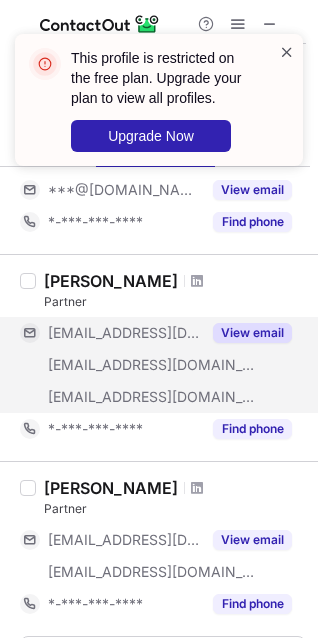 click at bounding box center [287, 52] 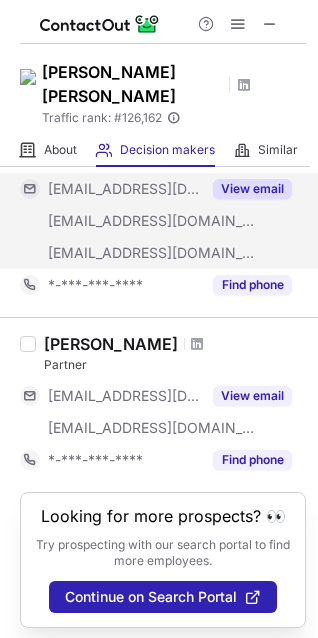 scroll, scrollTop: 1545, scrollLeft: 0, axis: vertical 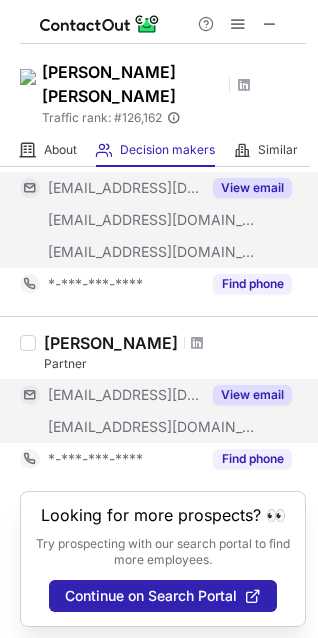 click on "View email" at bounding box center (252, 395) 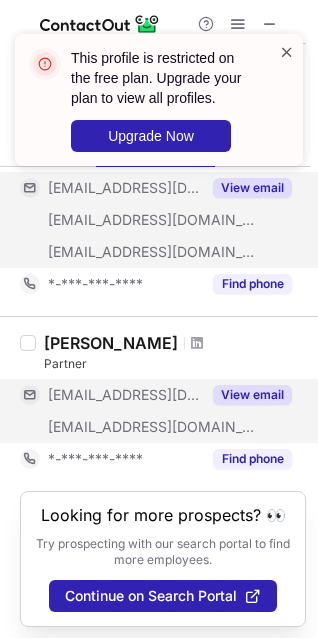 click at bounding box center [287, 52] 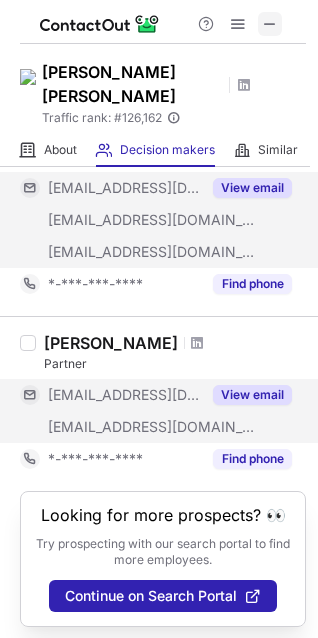 click at bounding box center [270, 24] 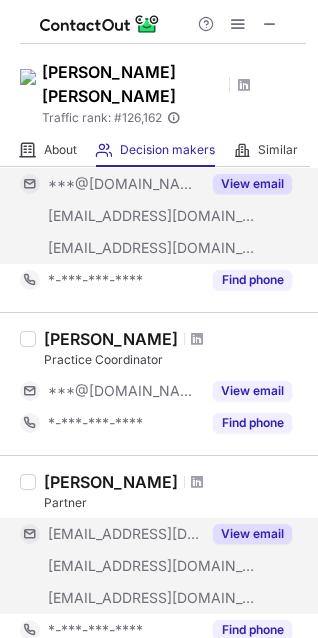 scroll, scrollTop: 1200, scrollLeft: 0, axis: vertical 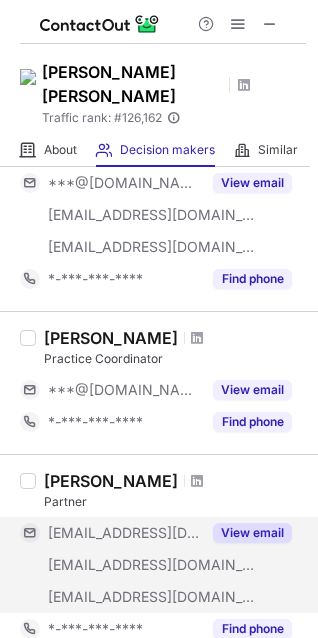 drag, startPoint x: 269, startPoint y: 17, endPoint x: 222, endPoint y: 19, distance: 47.042534 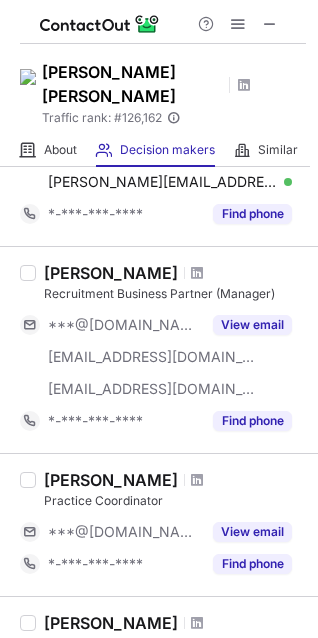 scroll, scrollTop: 1100, scrollLeft: 0, axis: vertical 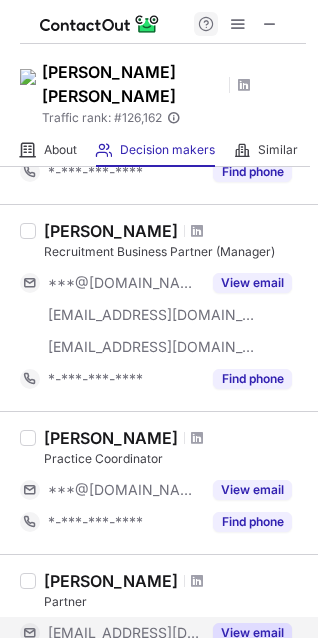 drag, startPoint x: 262, startPoint y: 19, endPoint x: 216, endPoint y: 22, distance: 46.09772 